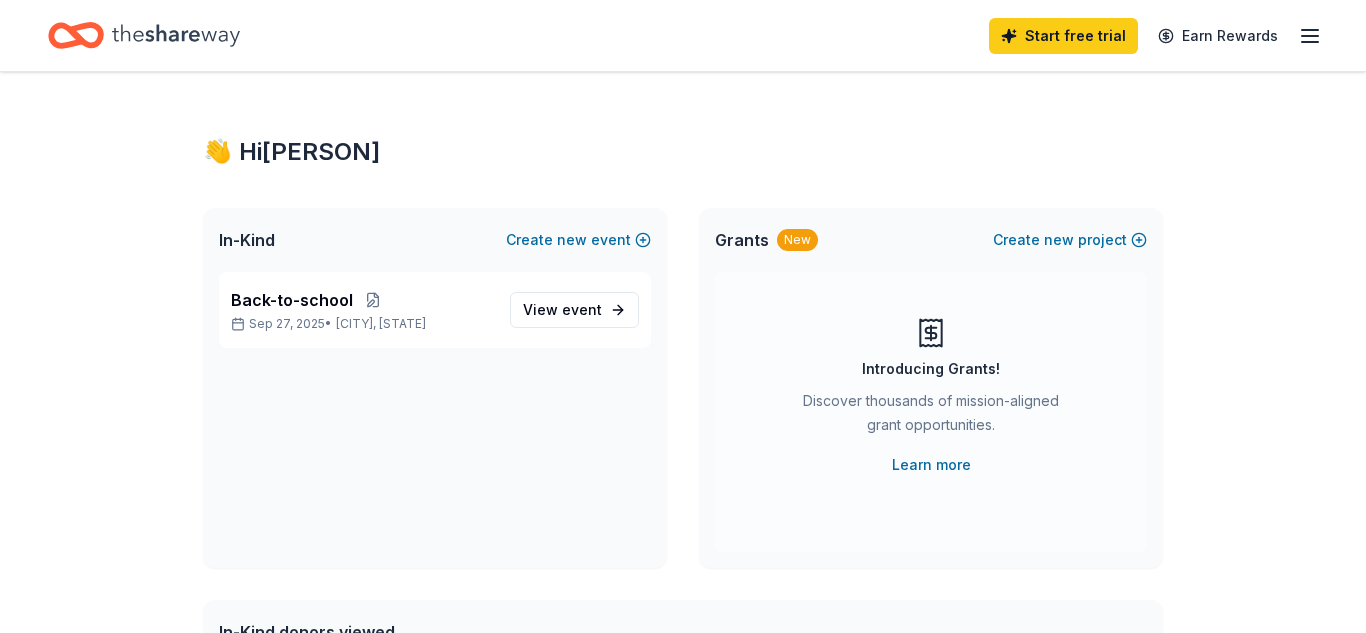 scroll, scrollTop: 0, scrollLeft: 0, axis: both 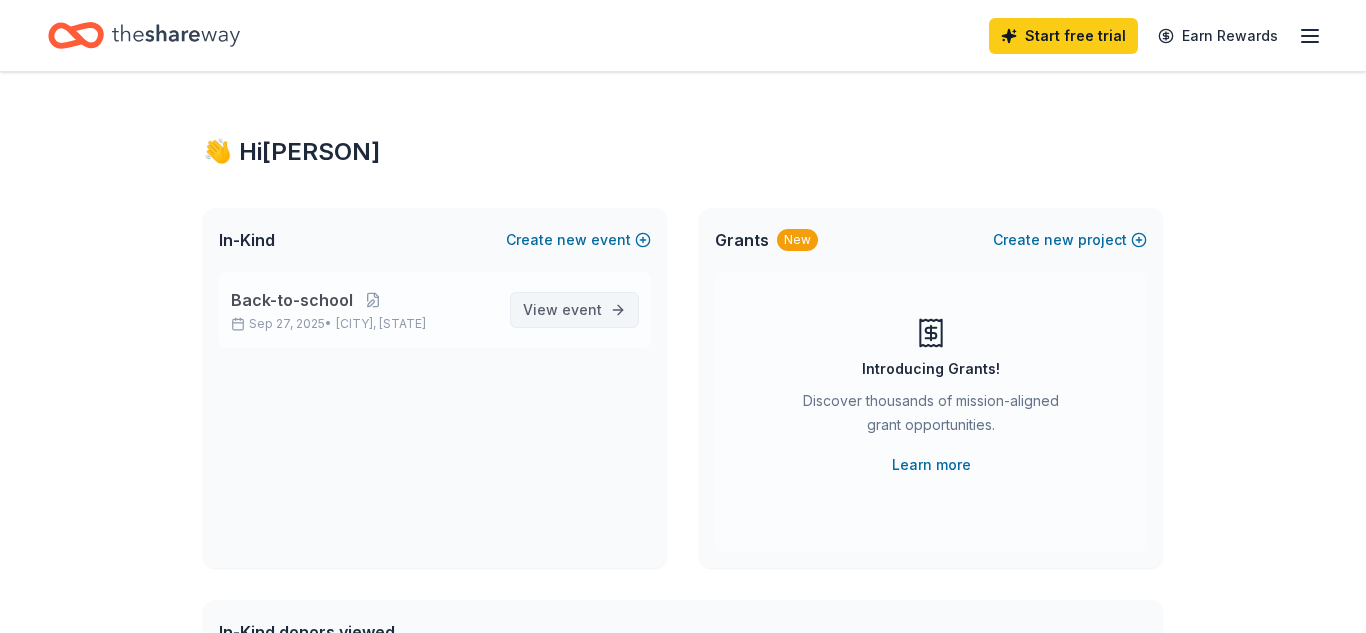 click on "View   event" at bounding box center (562, 310) 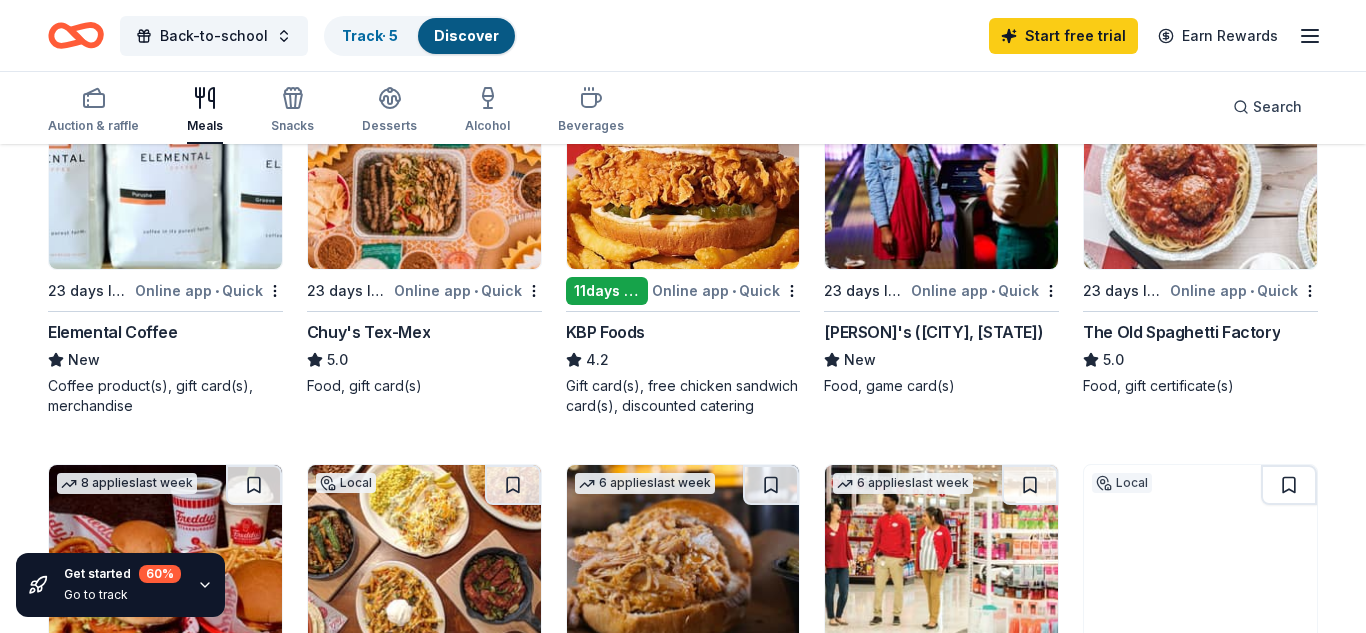 scroll, scrollTop: 302, scrollLeft: 0, axis: vertical 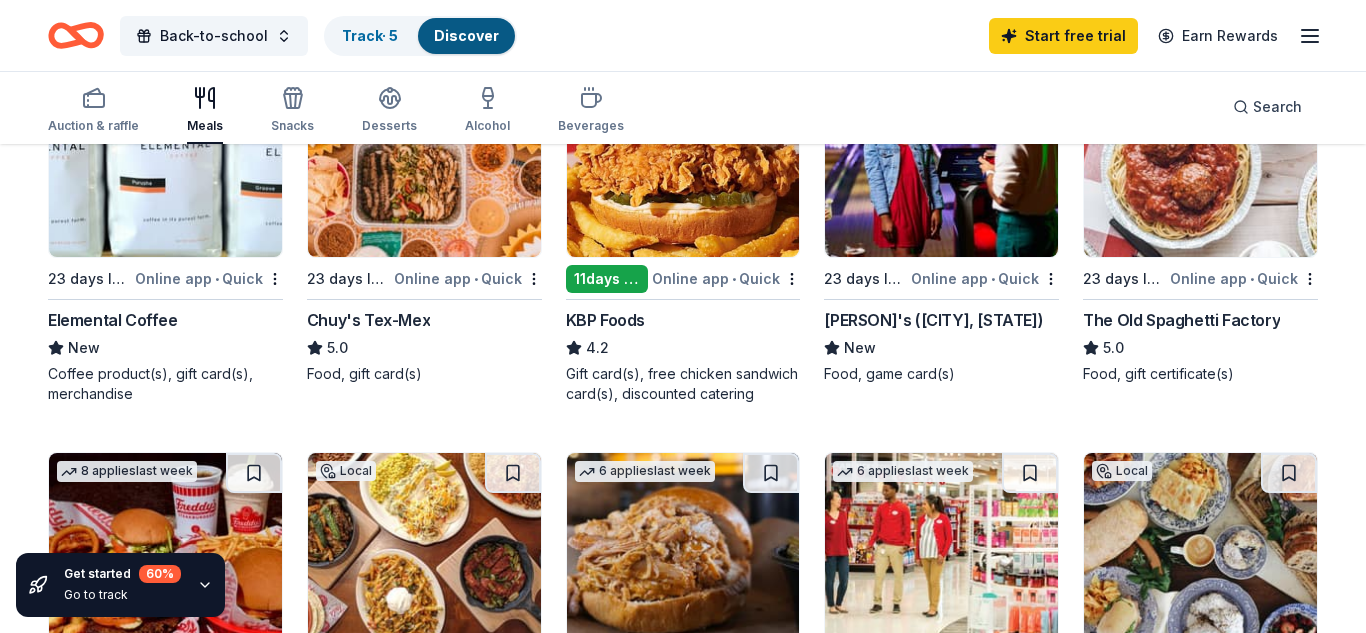 click at bounding box center (683, 162) 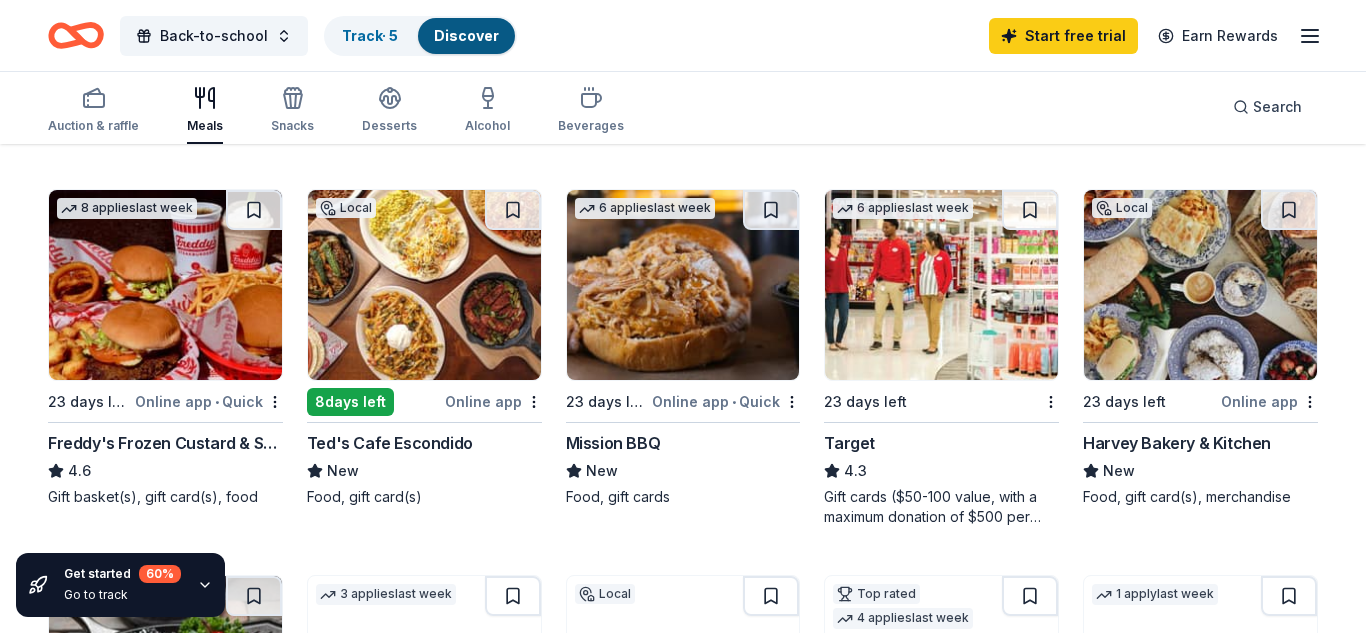 scroll, scrollTop: 578, scrollLeft: 0, axis: vertical 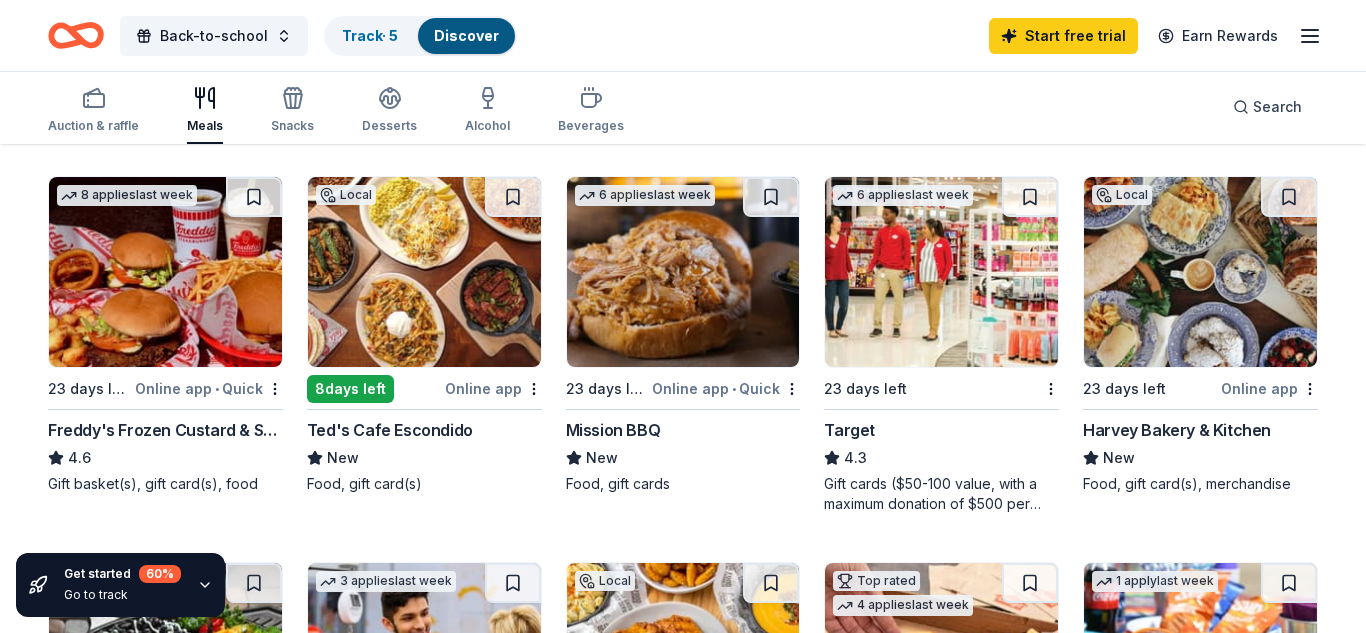 click at bounding box center [941, 272] 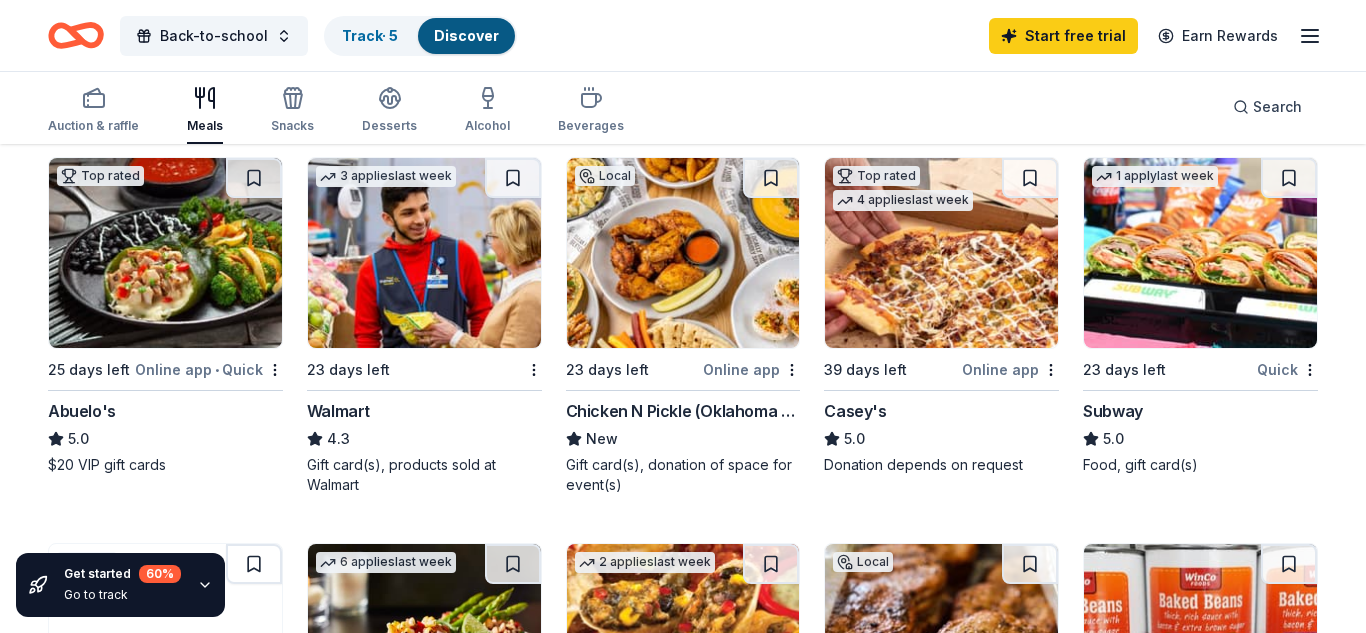 scroll, scrollTop: 988, scrollLeft: 0, axis: vertical 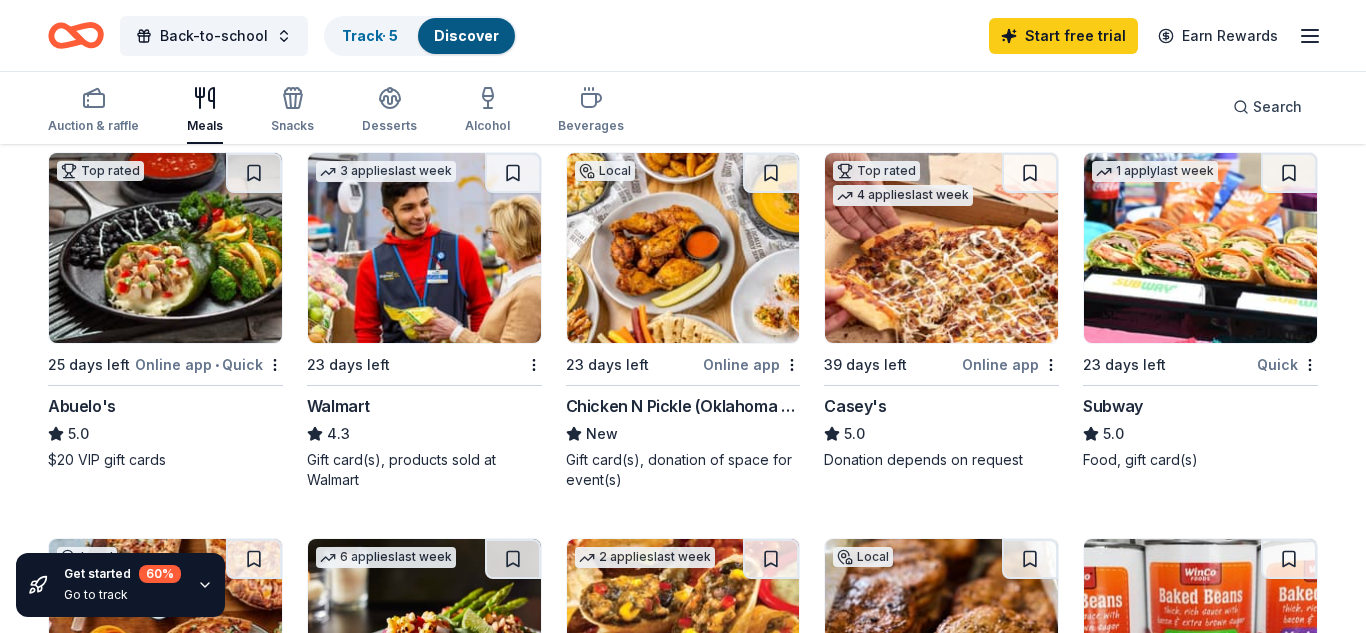 click at bounding box center [424, 248] 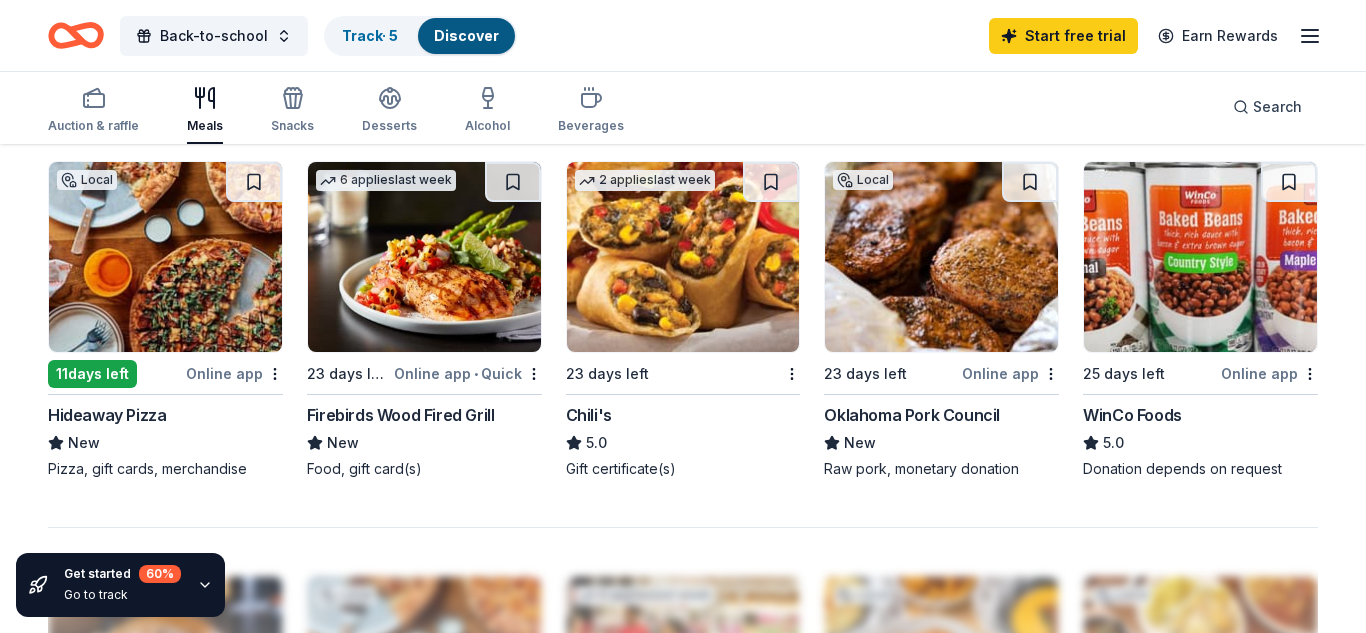 scroll, scrollTop: 1301, scrollLeft: 0, axis: vertical 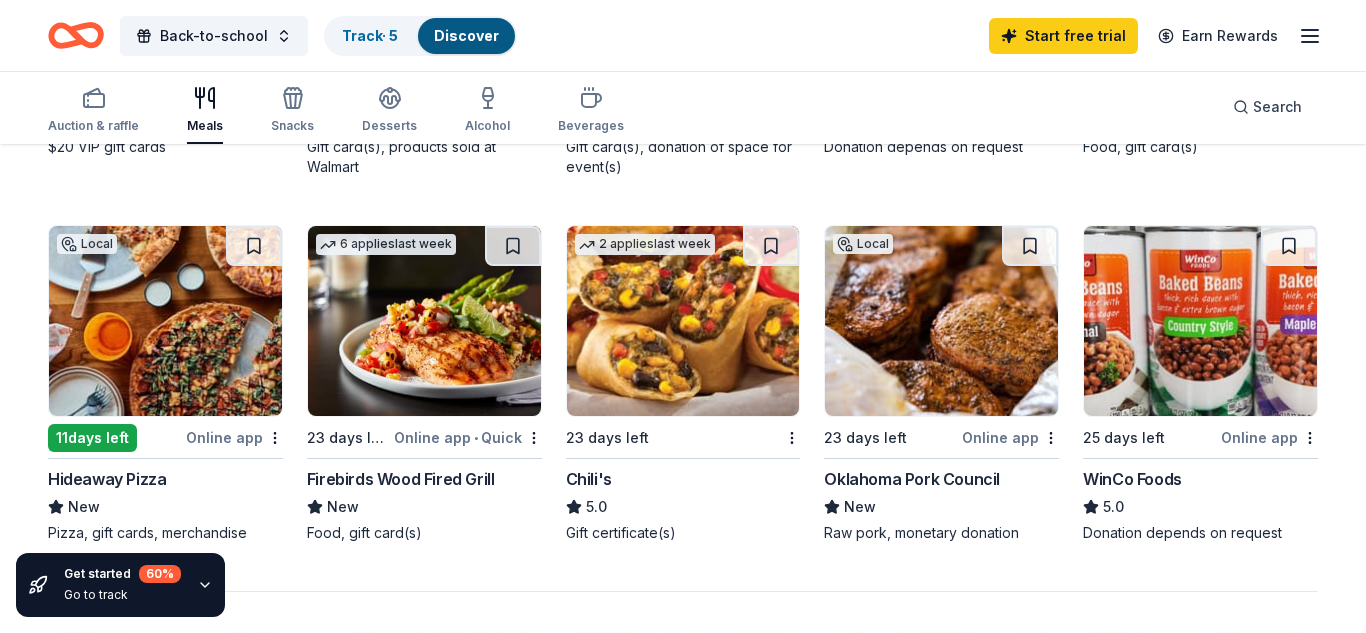 click at bounding box center (1200, 321) 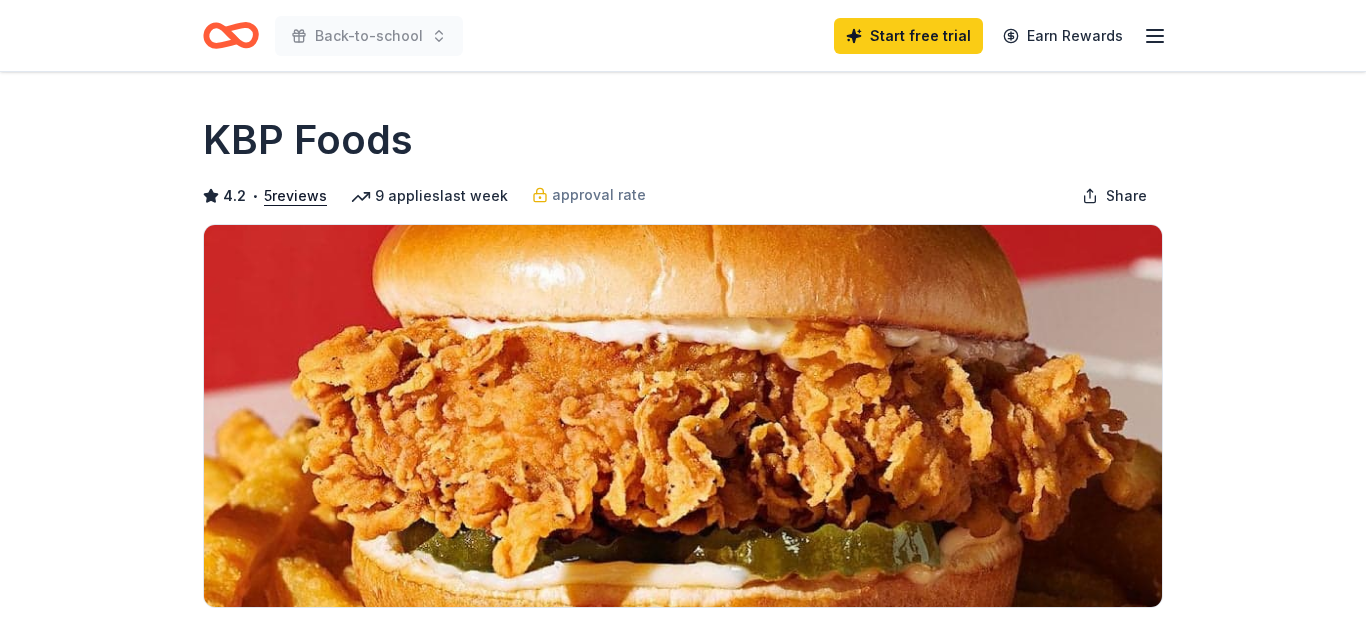 scroll, scrollTop: 0, scrollLeft: 0, axis: both 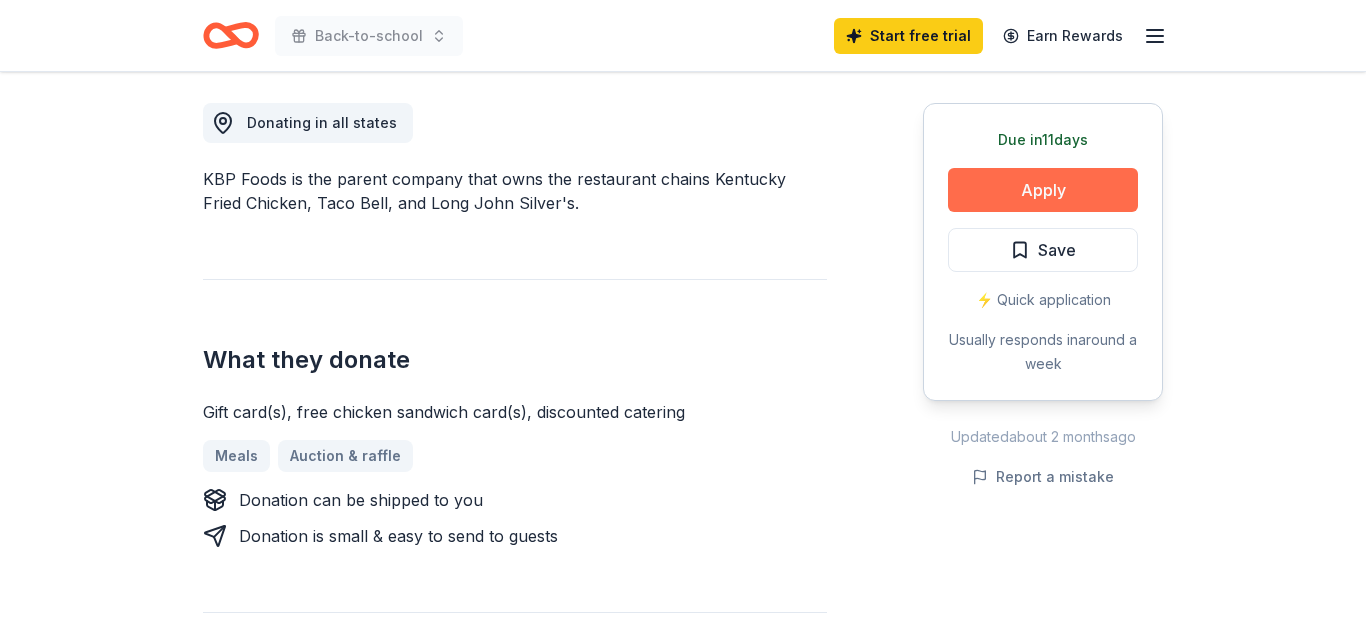 click on "Apply" at bounding box center [1043, 190] 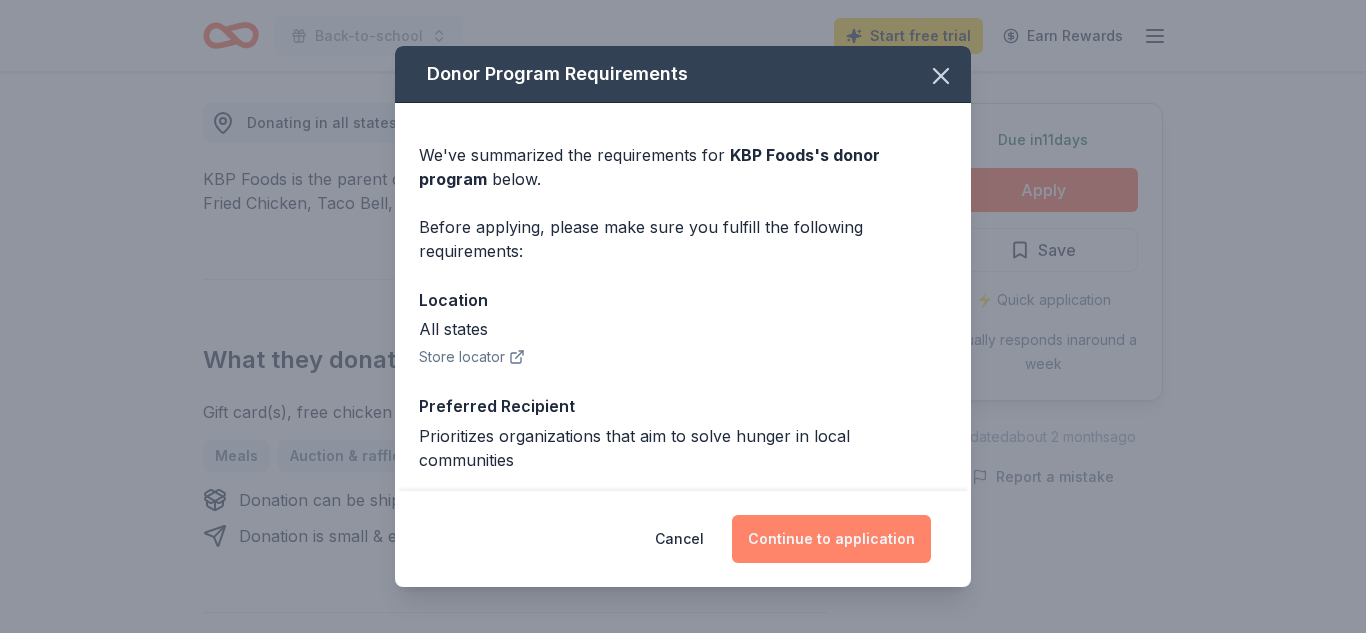 click on "Continue to application" at bounding box center (831, 539) 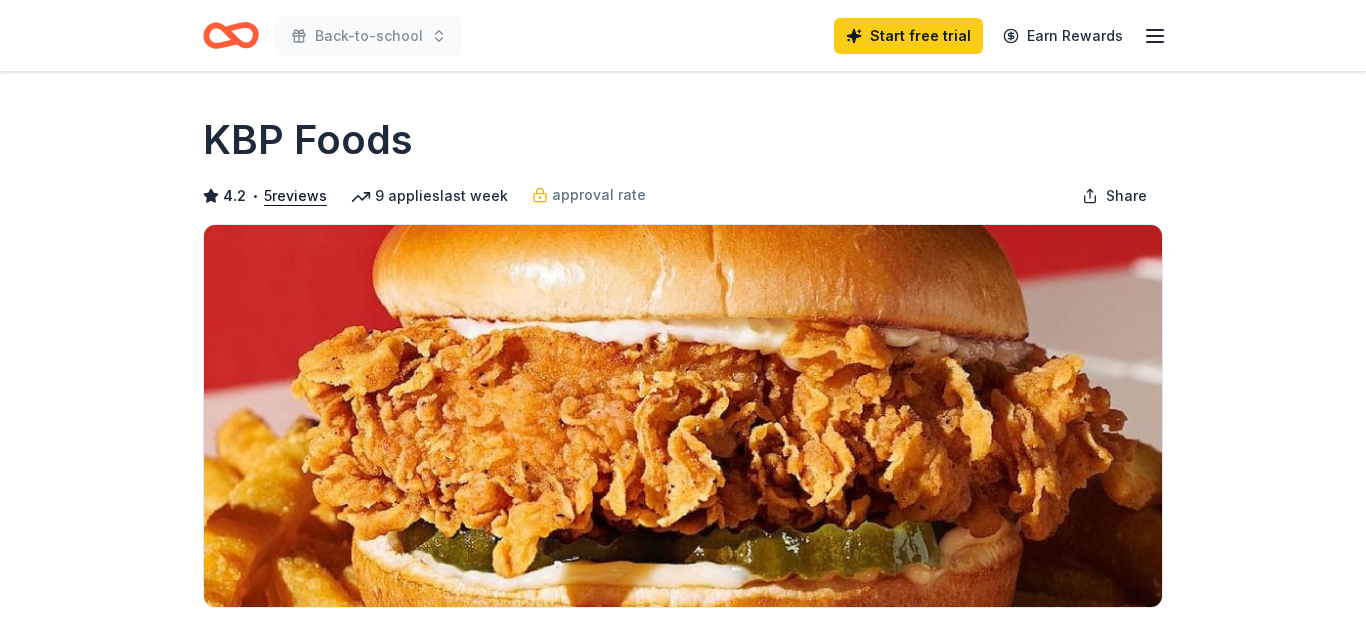 scroll, scrollTop: 553, scrollLeft: 0, axis: vertical 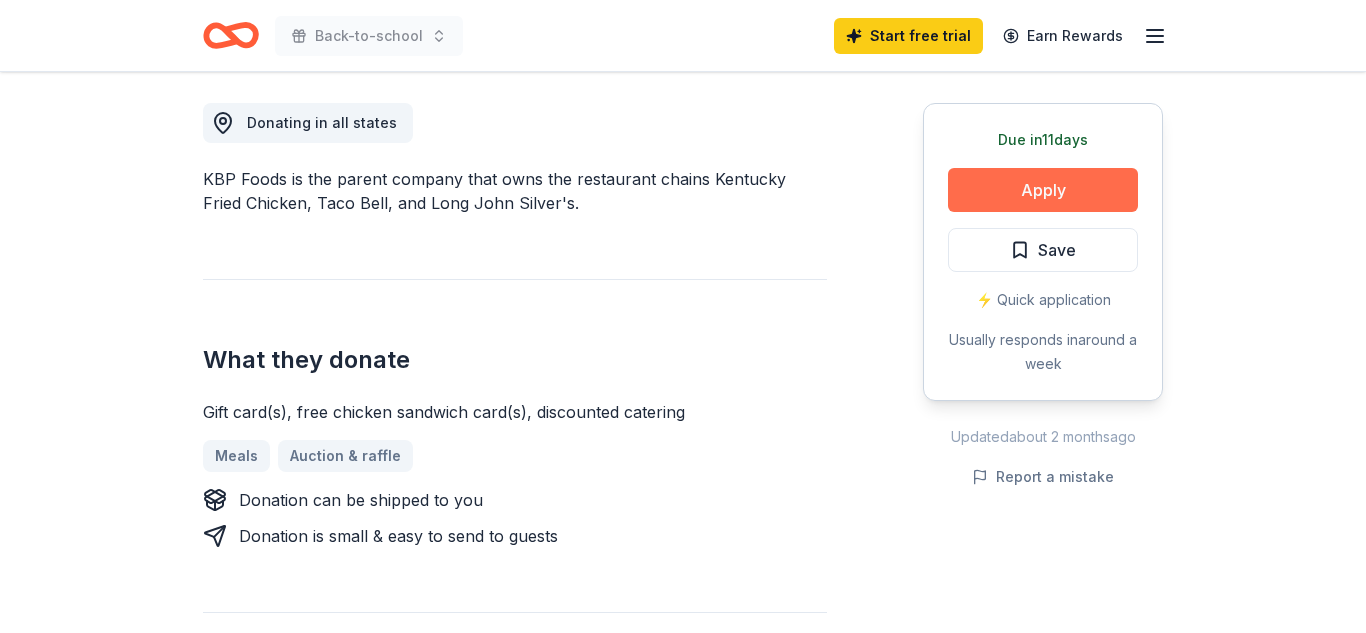 click on "Apply" at bounding box center [1043, 190] 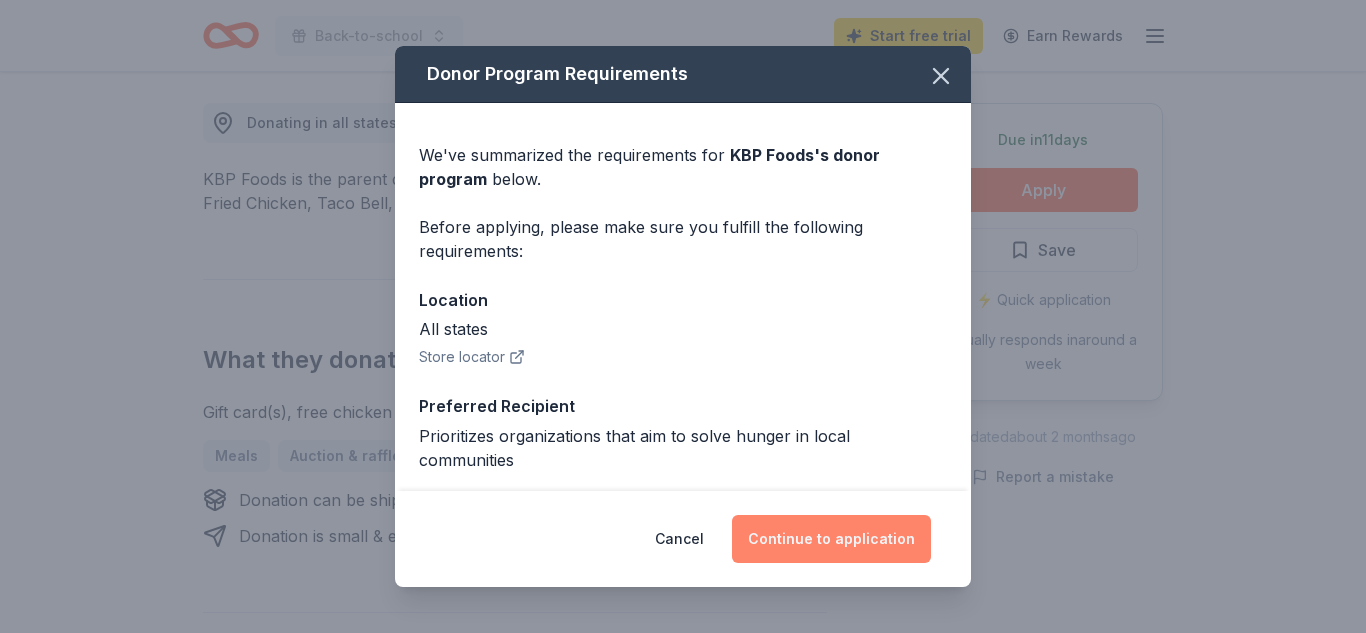 click on "Continue to application" at bounding box center (831, 539) 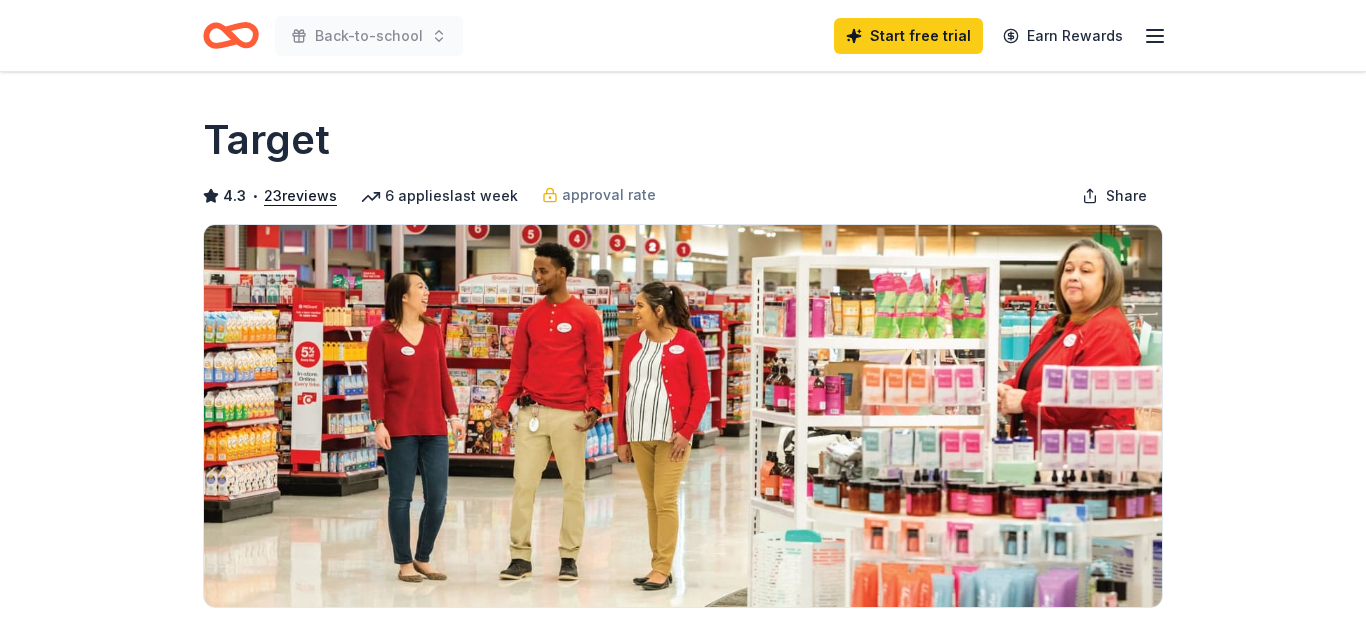 scroll, scrollTop: 0, scrollLeft: 0, axis: both 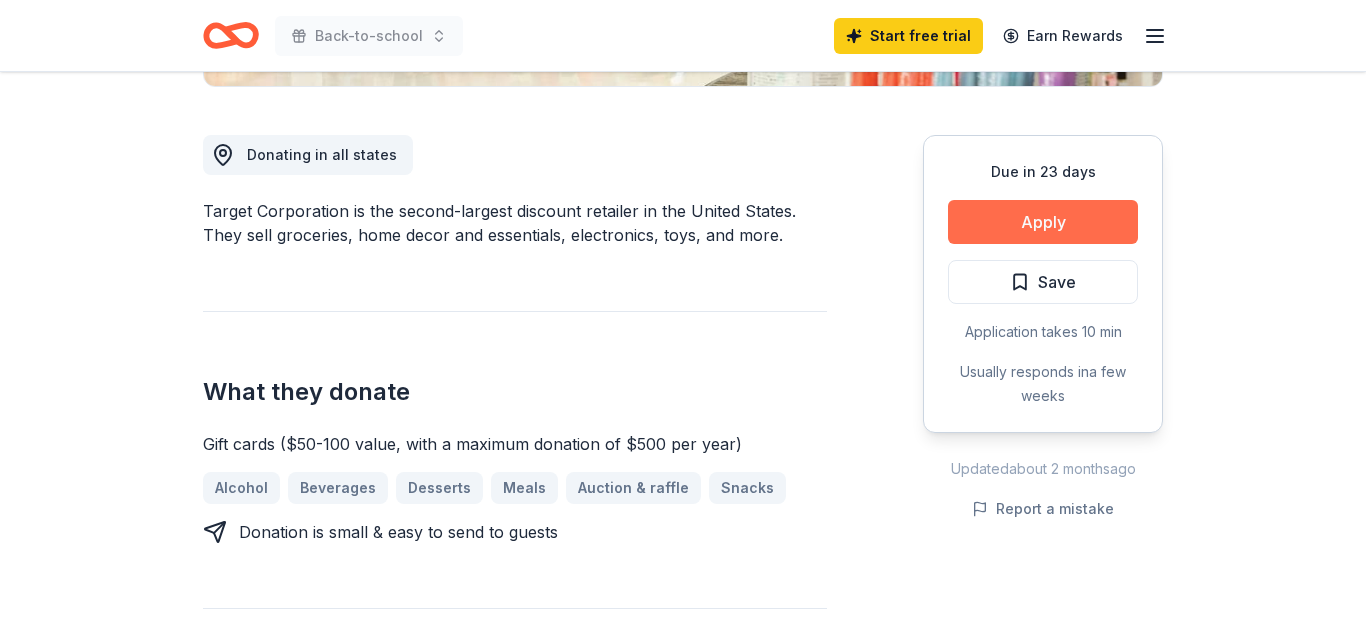 click on "Apply" at bounding box center (1043, 222) 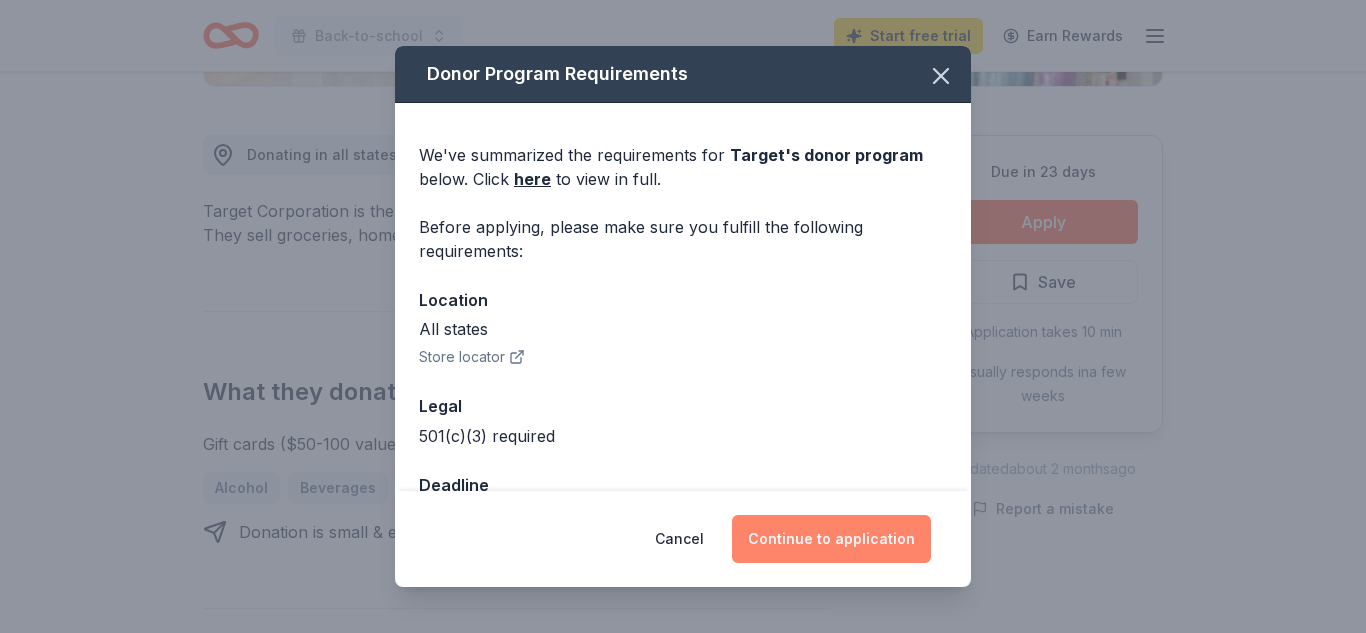 click on "Continue to application" at bounding box center (831, 539) 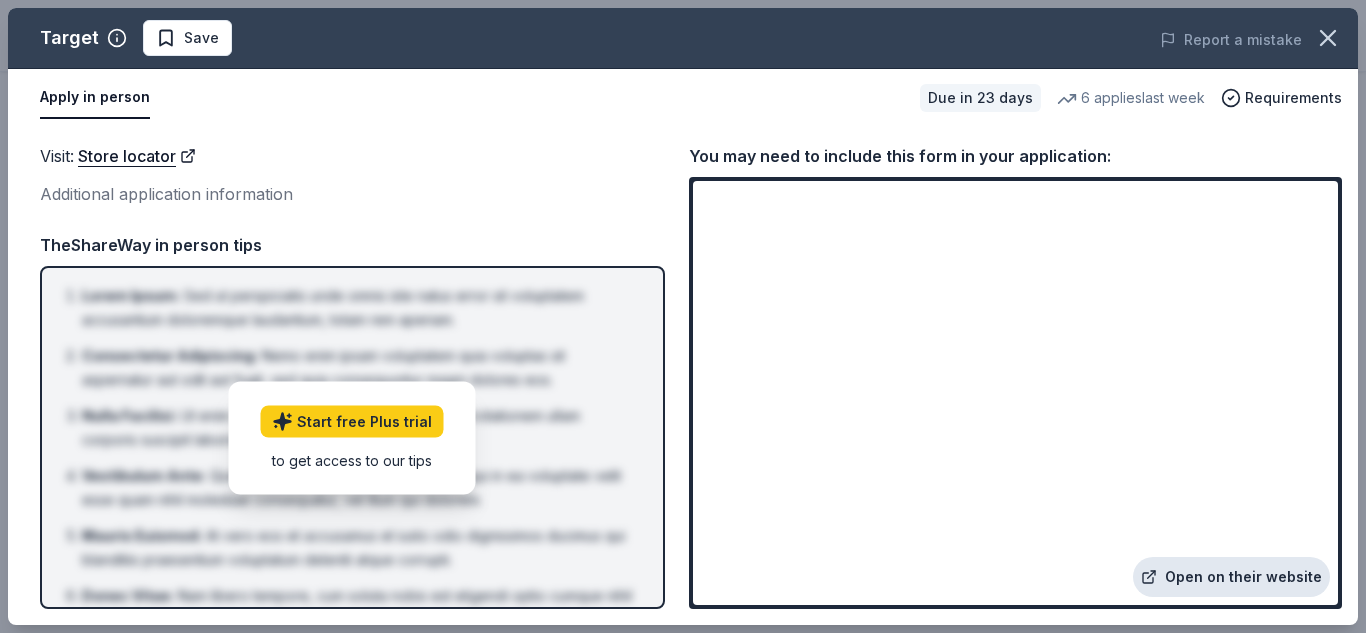 click on "Open on their website" at bounding box center [1231, 577] 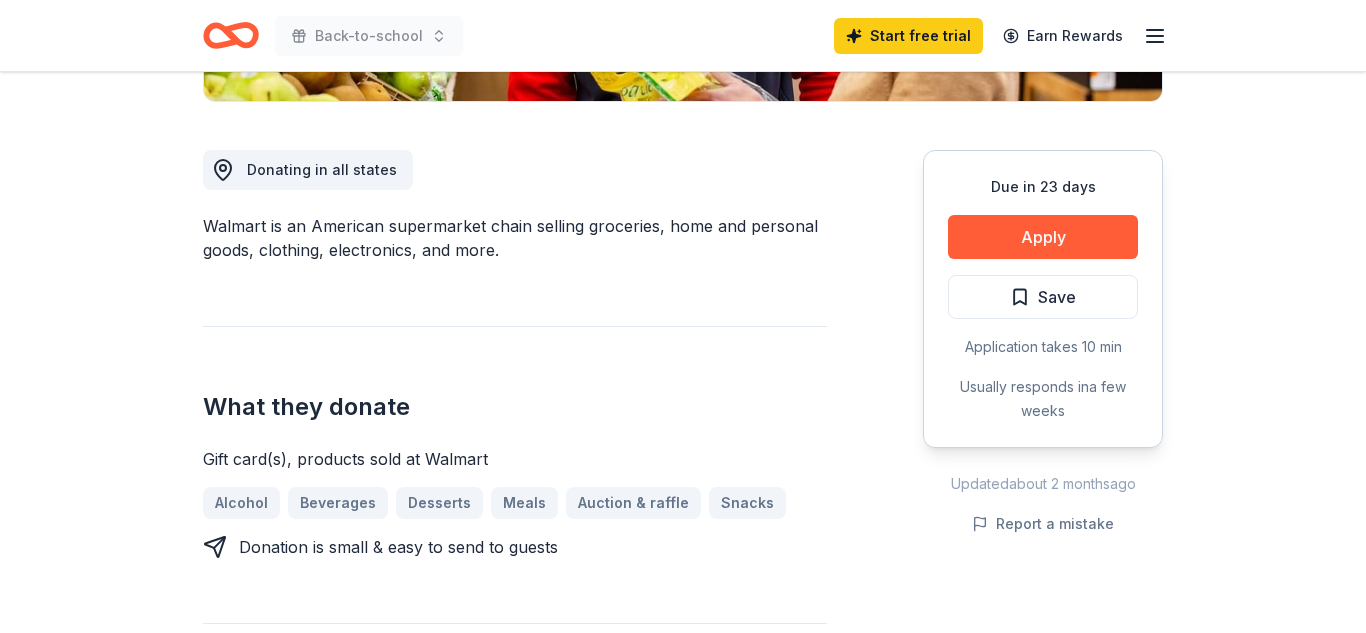 scroll, scrollTop: 547, scrollLeft: 0, axis: vertical 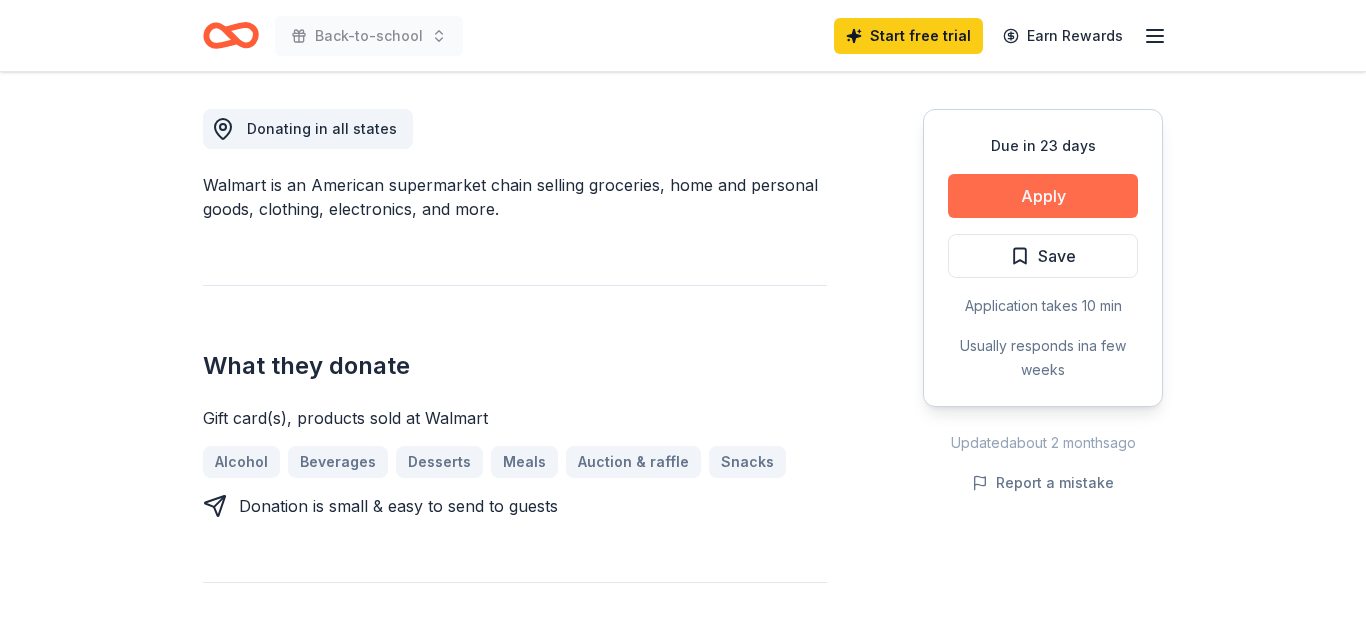 click on "Apply" at bounding box center [1043, 196] 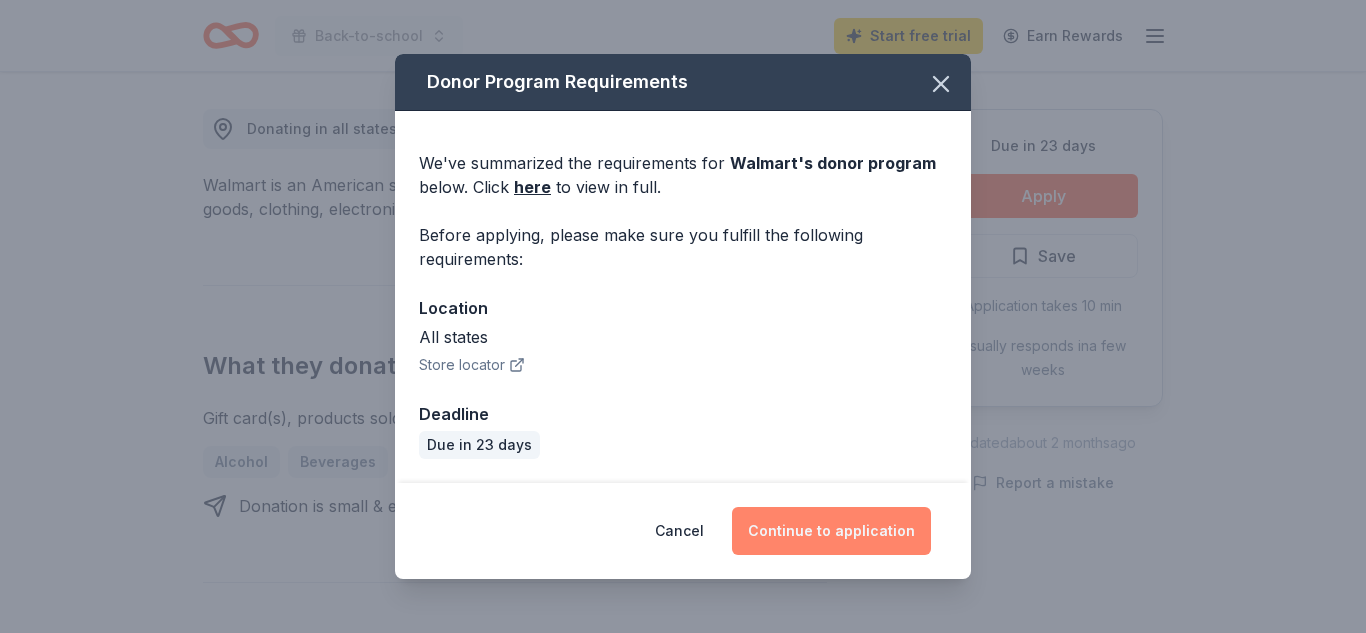 click on "Continue to application" at bounding box center (831, 531) 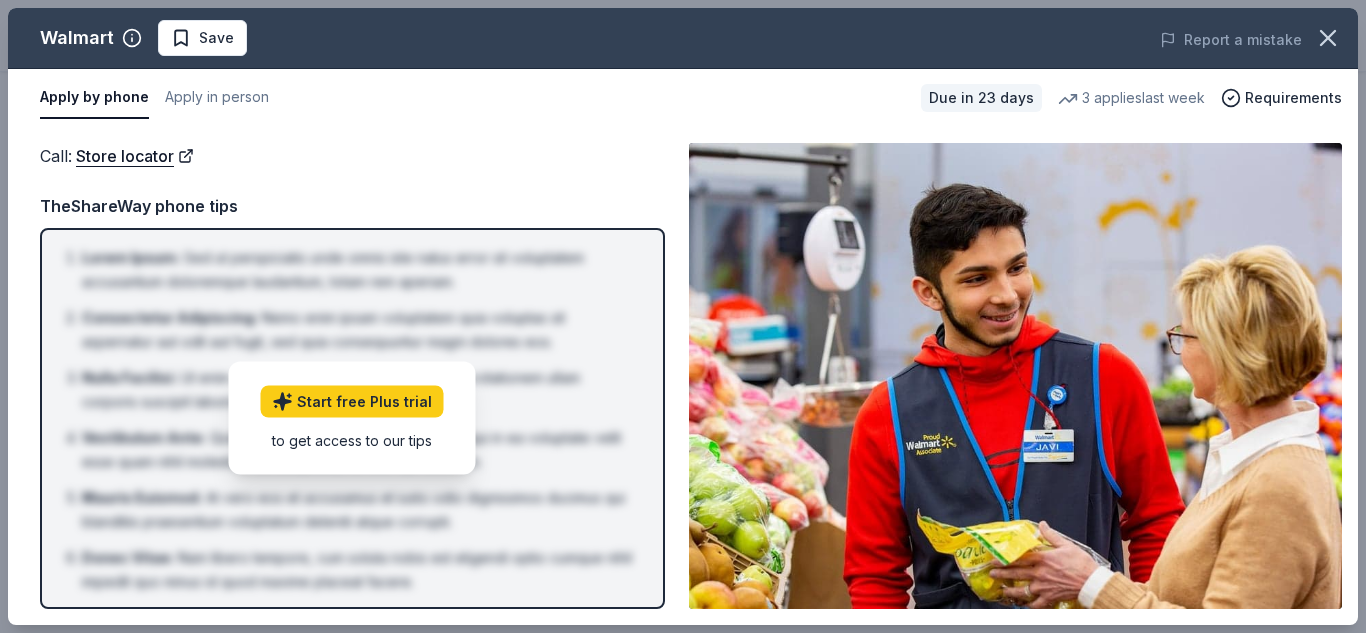 drag, startPoint x: 1365, startPoint y: 177, endPoint x: 1348, endPoint y: 408, distance: 231.6247 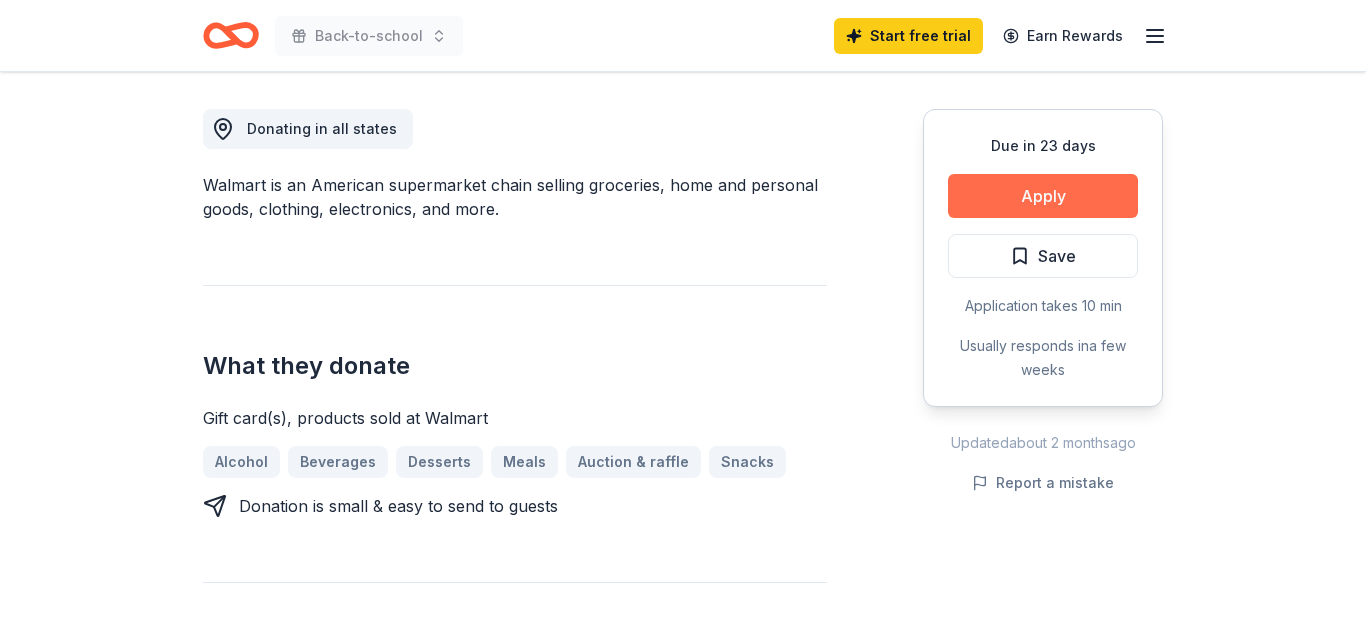 click on "Apply" at bounding box center (1043, 196) 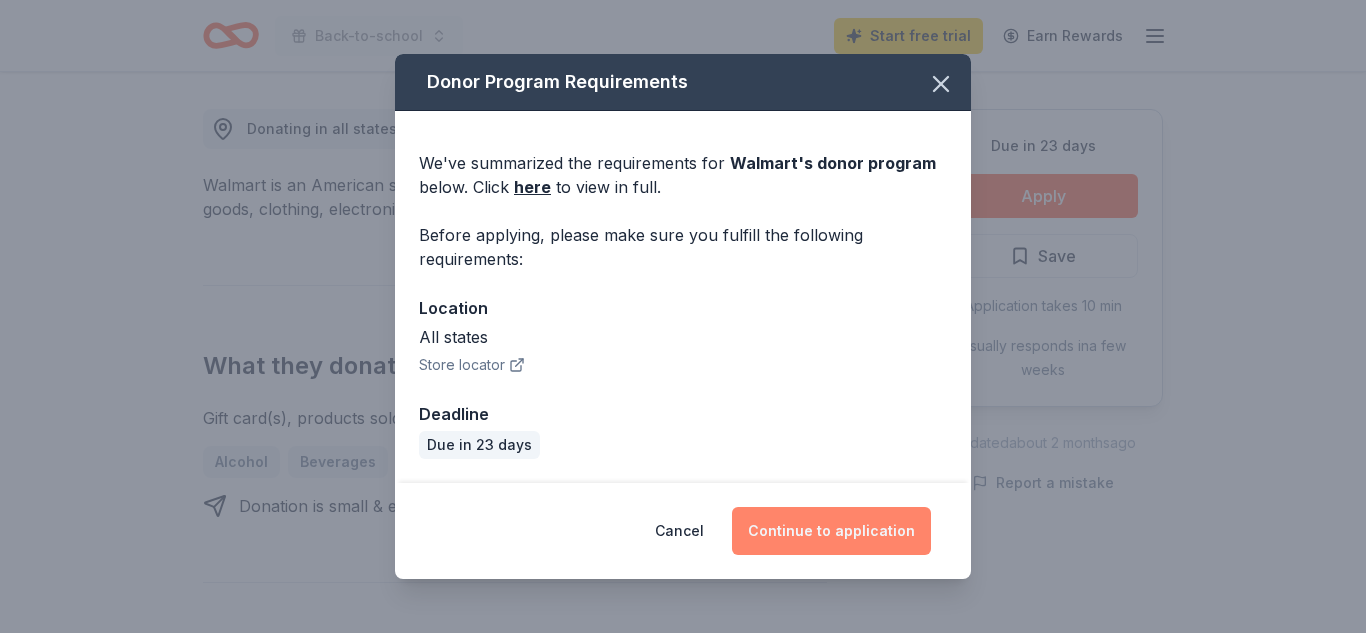 click on "Continue to application" at bounding box center [831, 531] 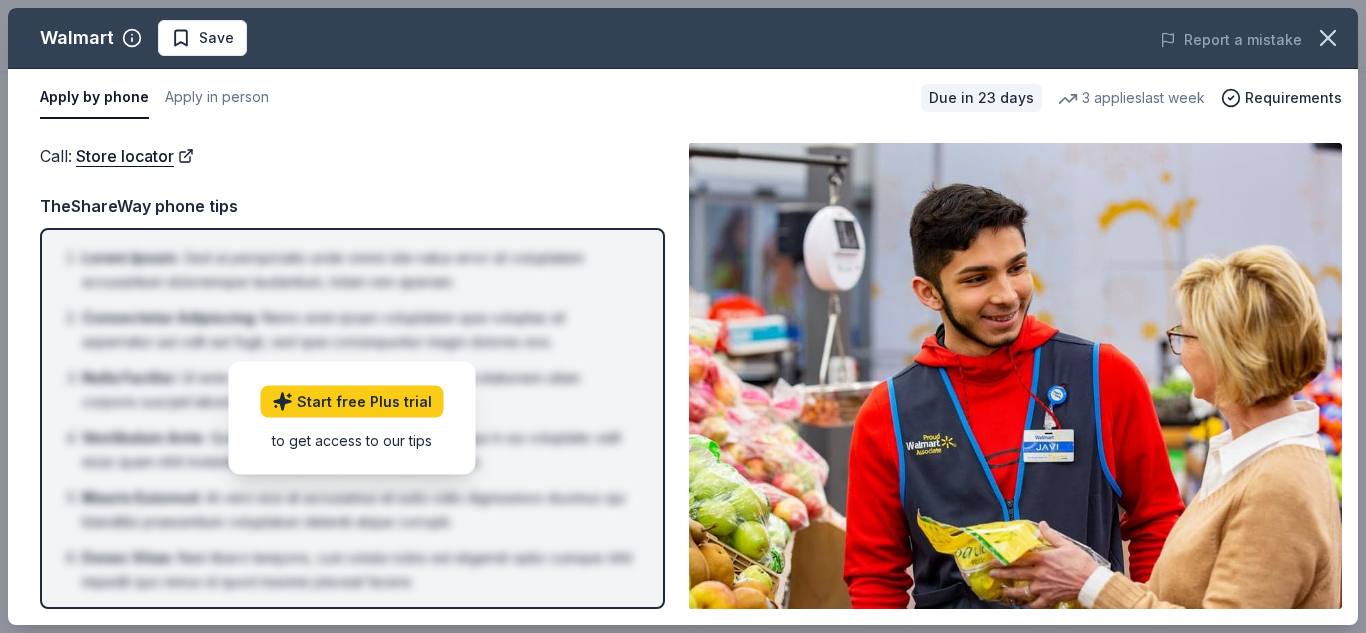 click on "Start free Plus trial to get access to our tips" at bounding box center (352, 418) 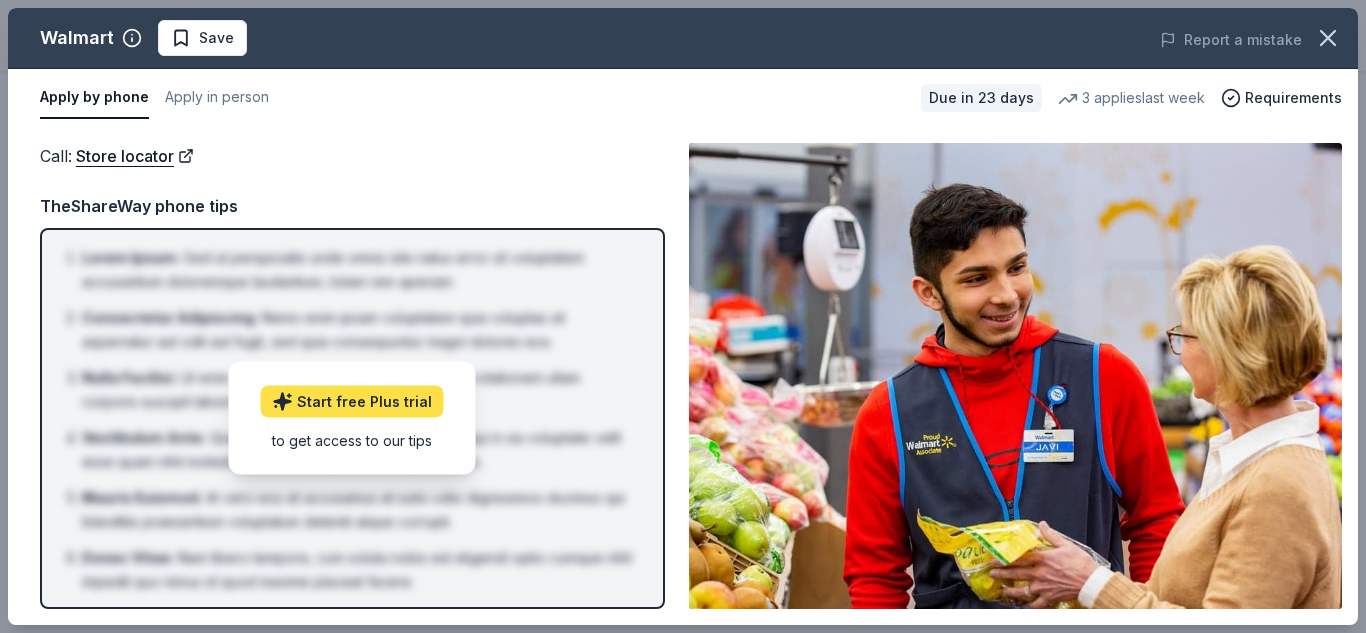 click on "Start free Plus trial to get access to our tips" at bounding box center (352, 418) 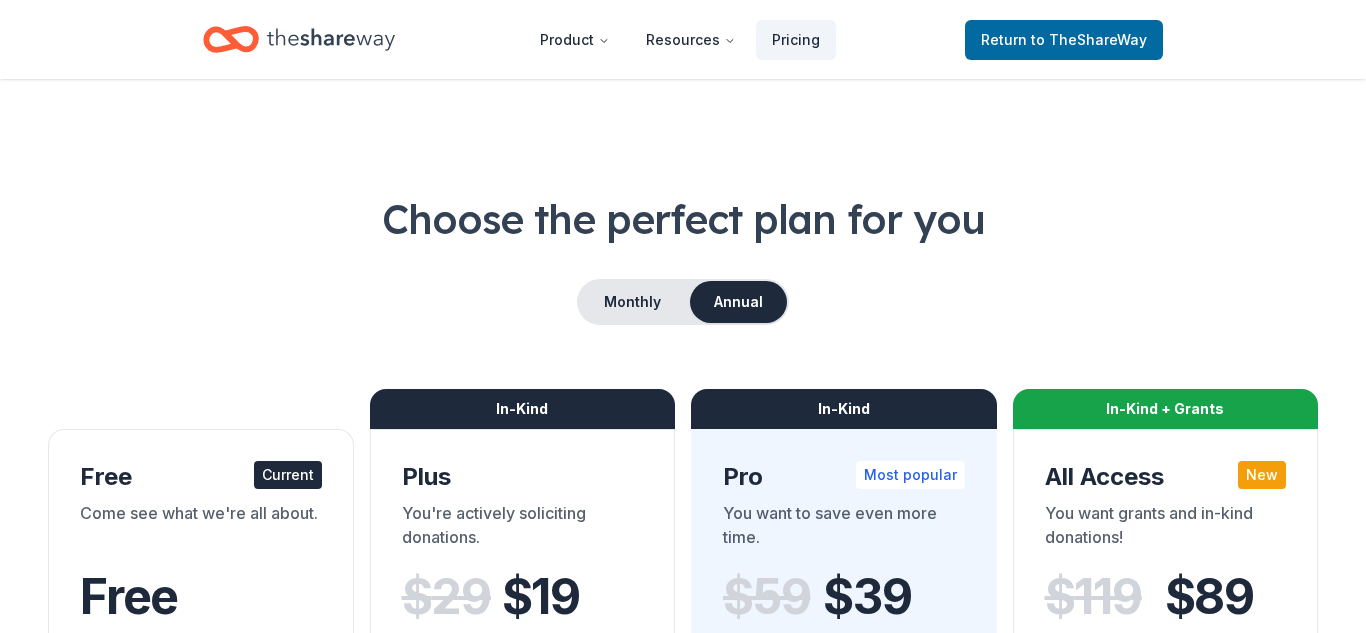 scroll, scrollTop: 0, scrollLeft: 0, axis: both 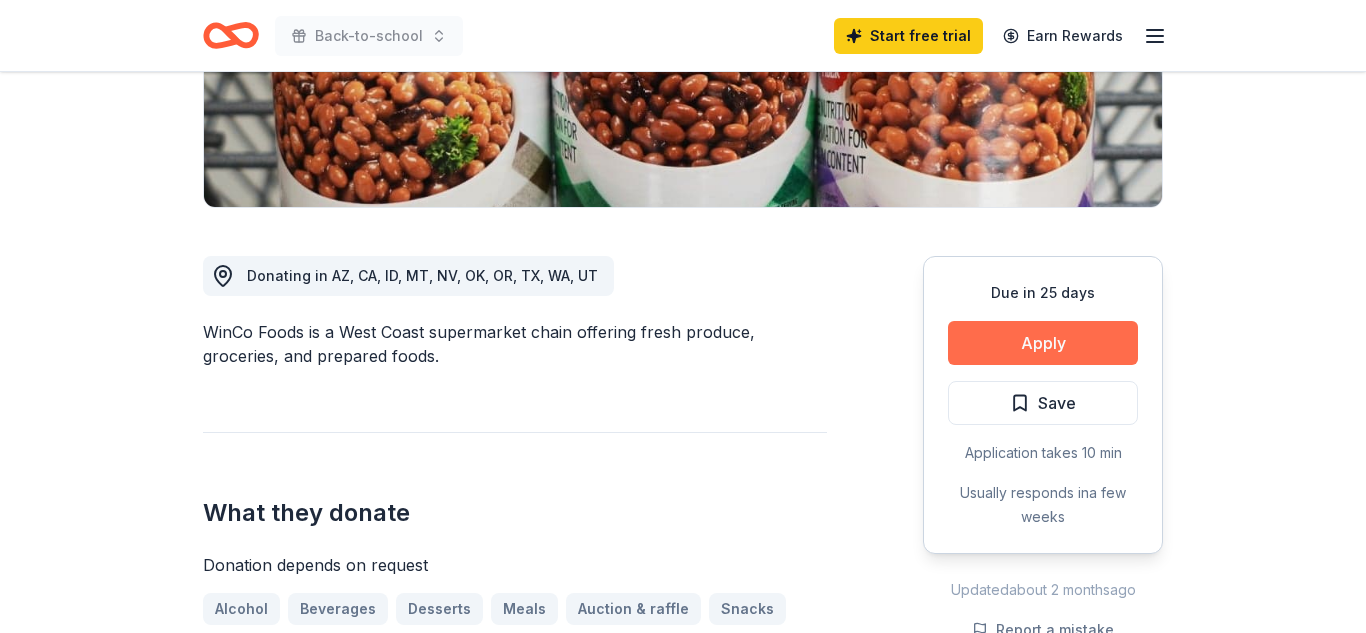 click on "Apply" at bounding box center (1043, 343) 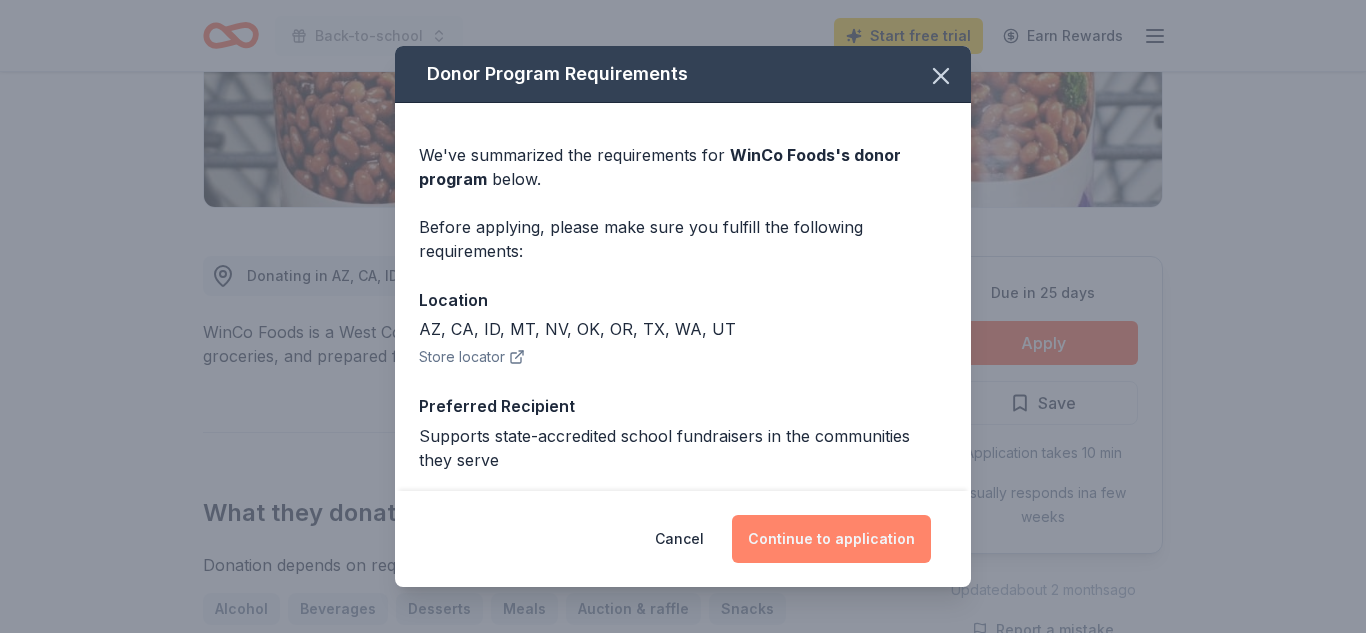 click on "Continue to application" at bounding box center [831, 539] 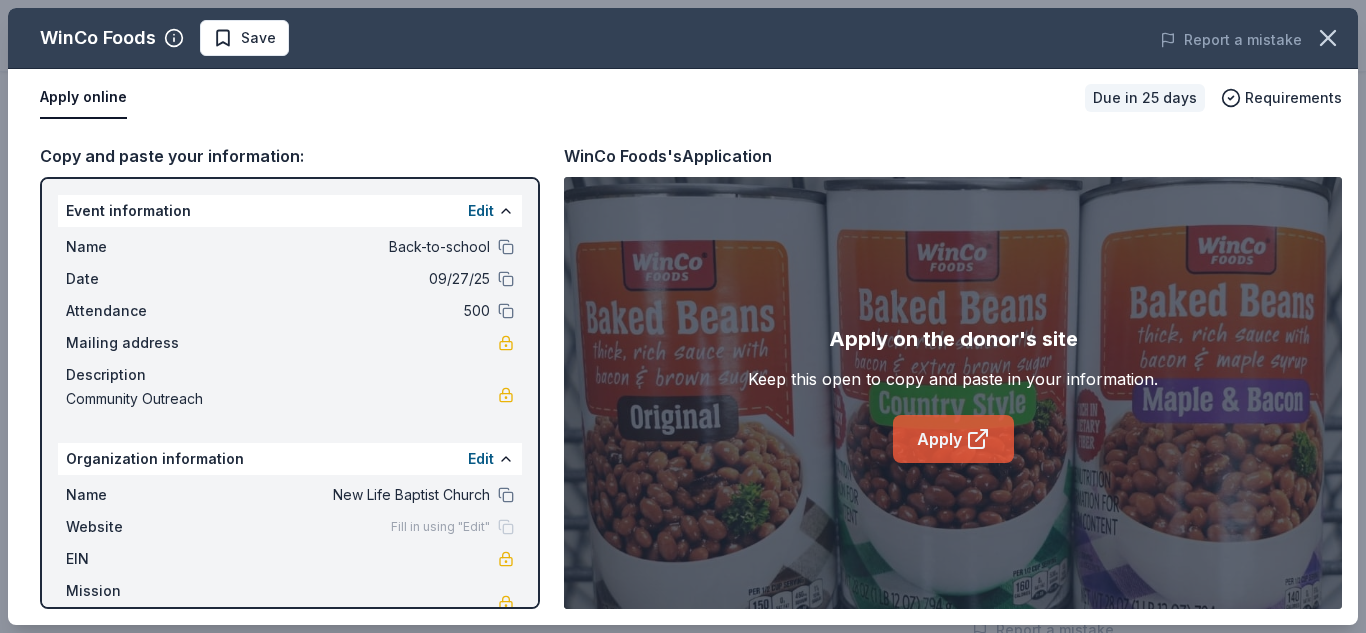 click on "Apply" at bounding box center [953, 439] 